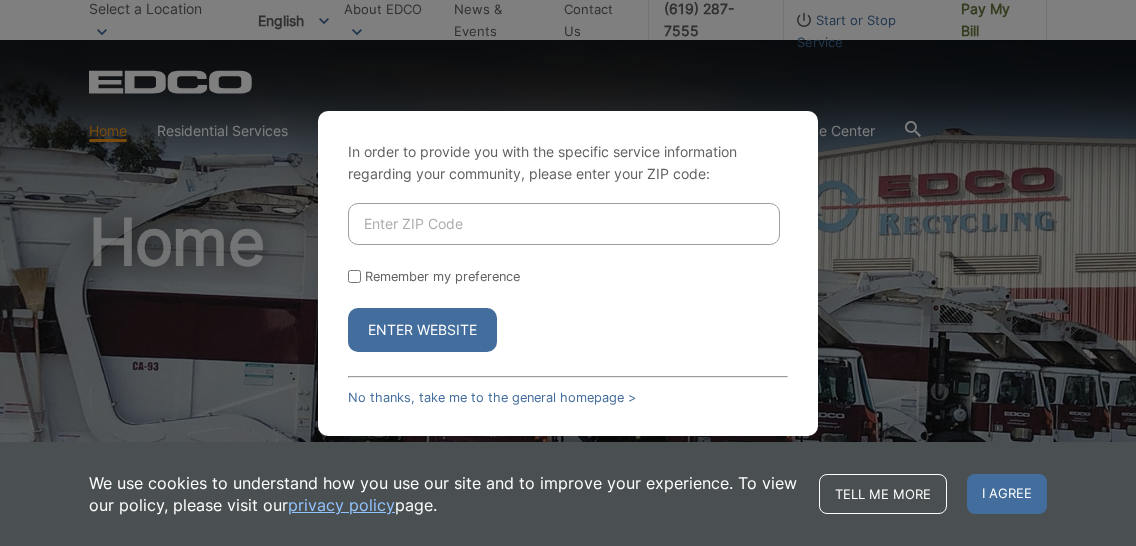 scroll, scrollTop: 0, scrollLeft: 0, axis: both 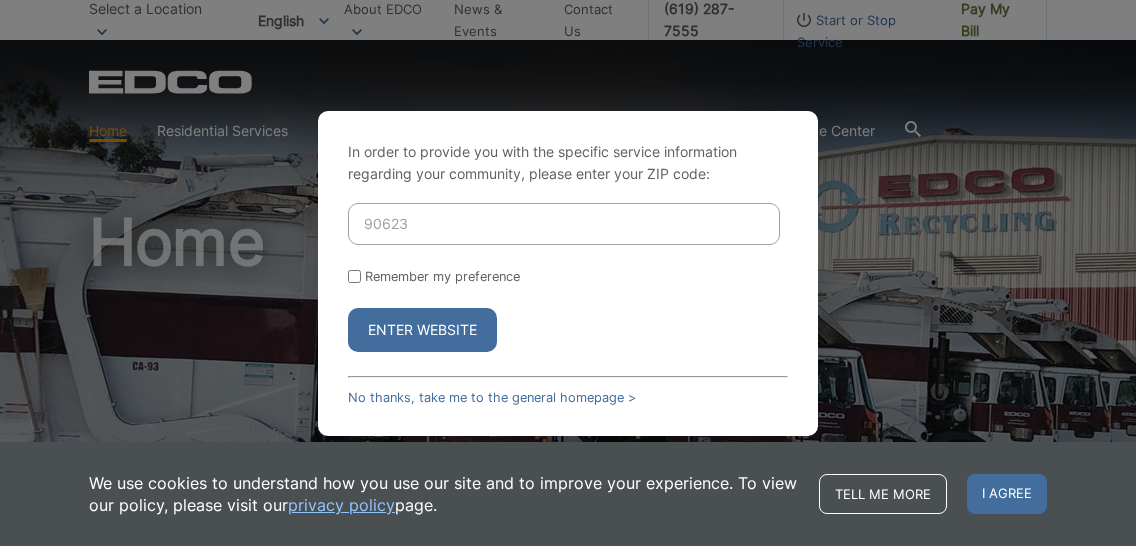 type on "90623" 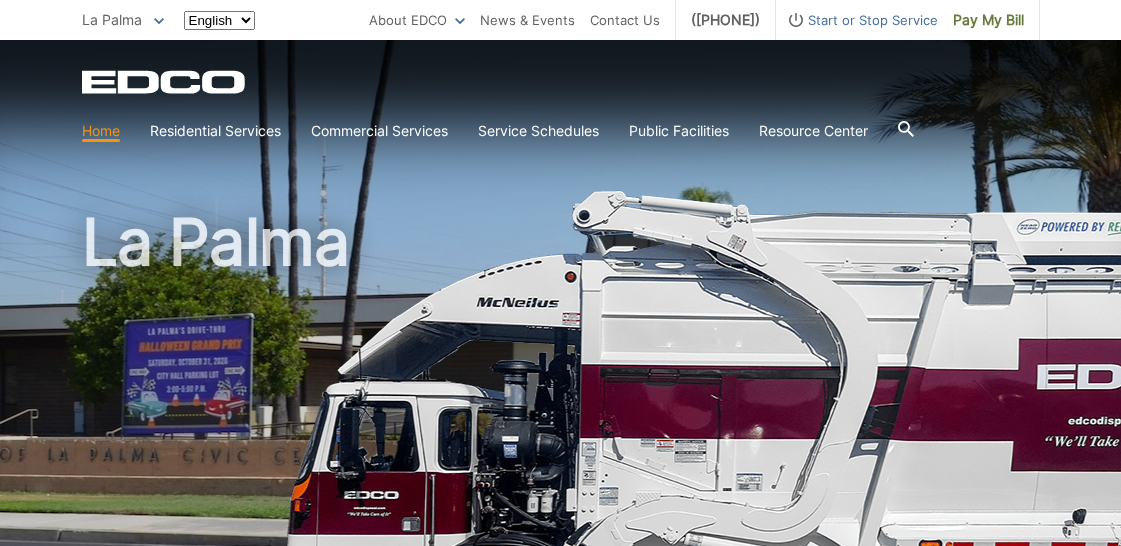 scroll, scrollTop: 0, scrollLeft: 0, axis: both 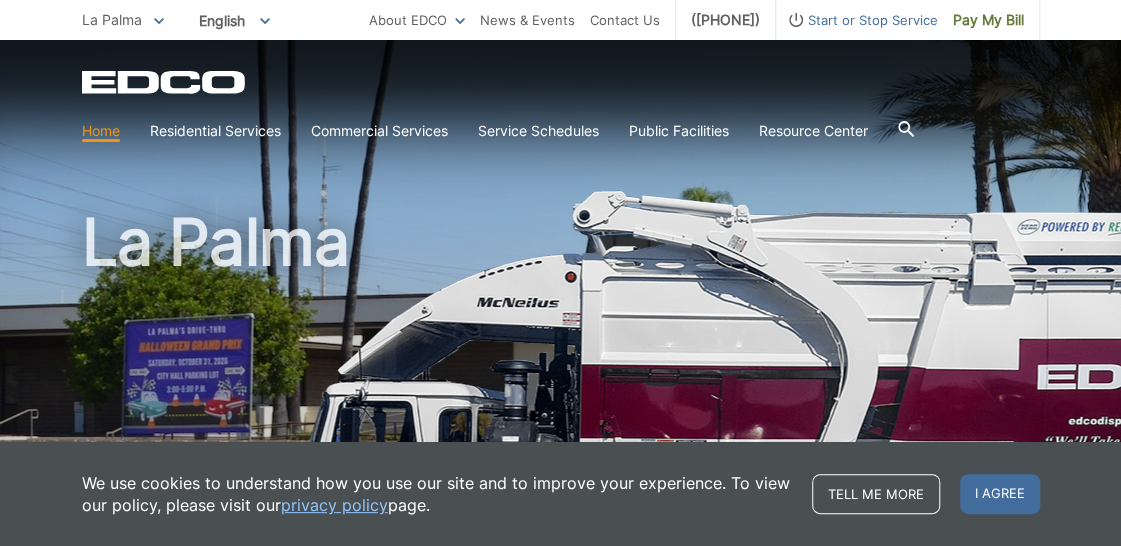 click 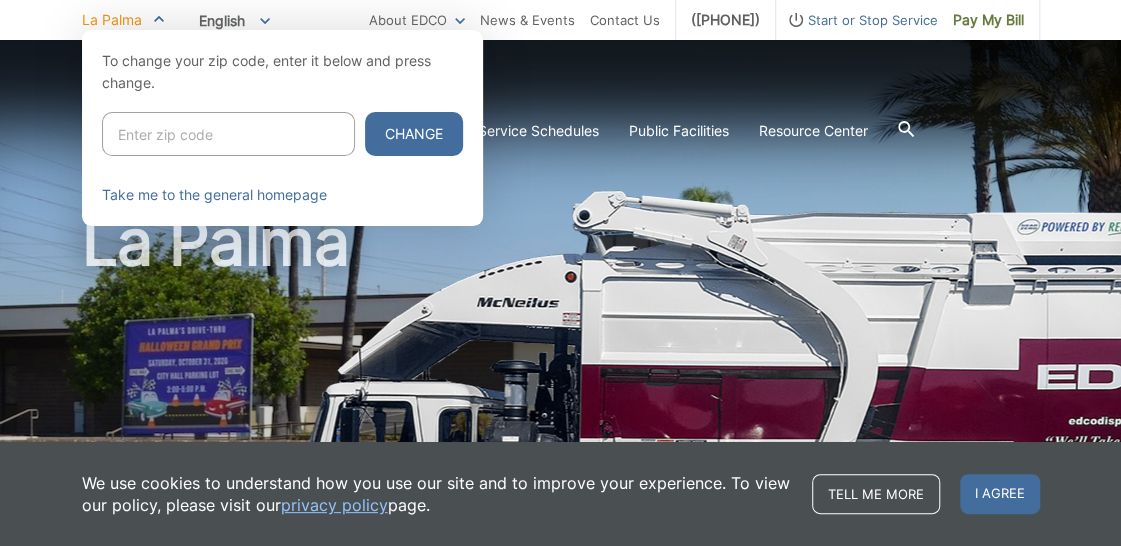 click 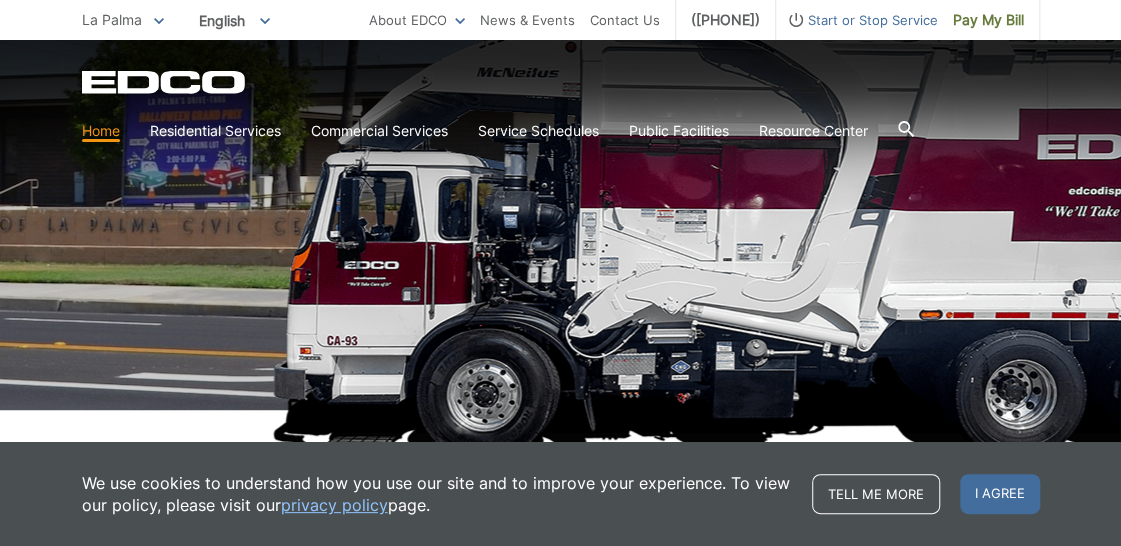 scroll, scrollTop: 215, scrollLeft: 0, axis: vertical 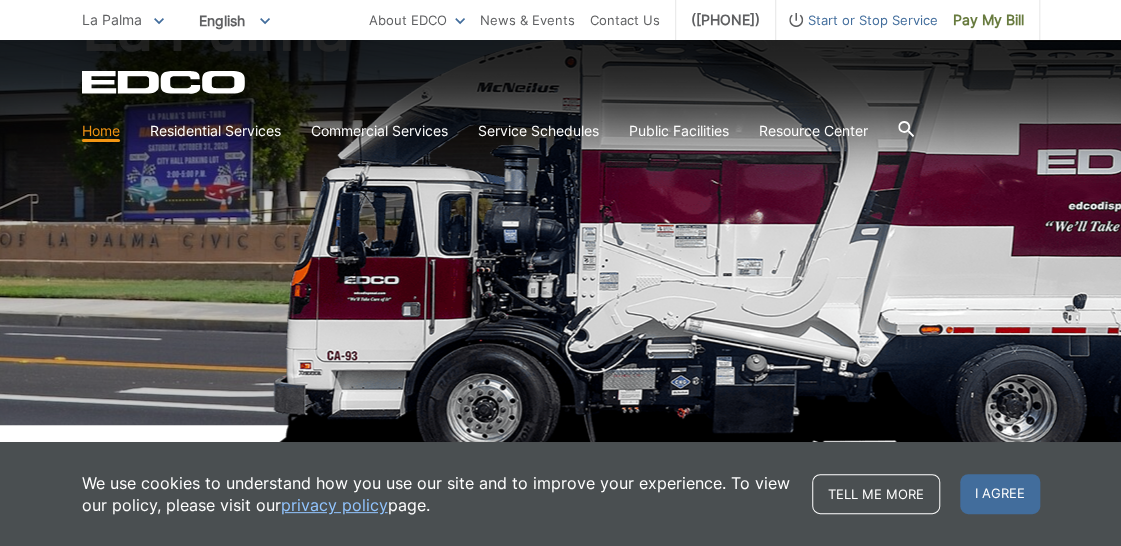 click on "EDCO Logo
Home
Residential Services
Curbside Pickup
Recycling
Organic Recycling
Trash
Household Hazardous Waste
Bulky Item Pickup
Dumpster Service
Temporary Dumpster
Roll-Off Boxes
Storage Containers
Apartments & Condos
Recycling
Organic Recycling
Trash
Bulky Item Pickup
Commercial Services
Commercial Services
Recycling
Organic Recycling
Trash" at bounding box center [560, 95] 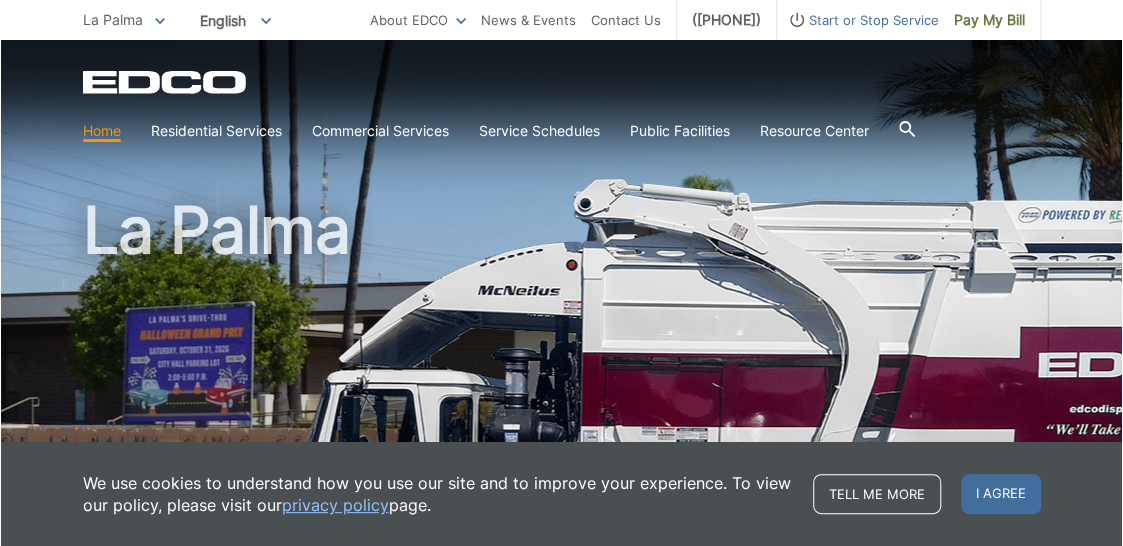 scroll, scrollTop: 0, scrollLeft: 0, axis: both 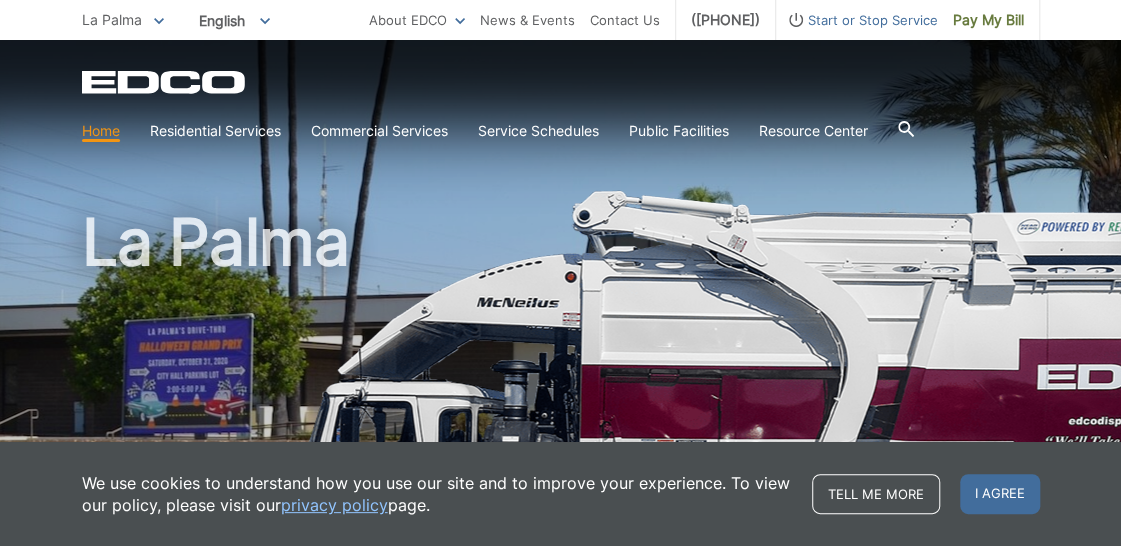 click on "EDCO Logo
Home
Residential Services
Curbside Pickup
Recycling
Organic Recycling
Trash
Household Hazardous Waste
Bulky Item Pickup
Dumpster Service
Temporary Dumpster
Roll-Off Boxes
Storage Containers
Apartments & Condos
Recycling
Organic Recycling
Trash
Bulky Item Pickup
Commercial Services
Commercial Services
Recycling
Organic Recycling
Trash" at bounding box center (561, 110) 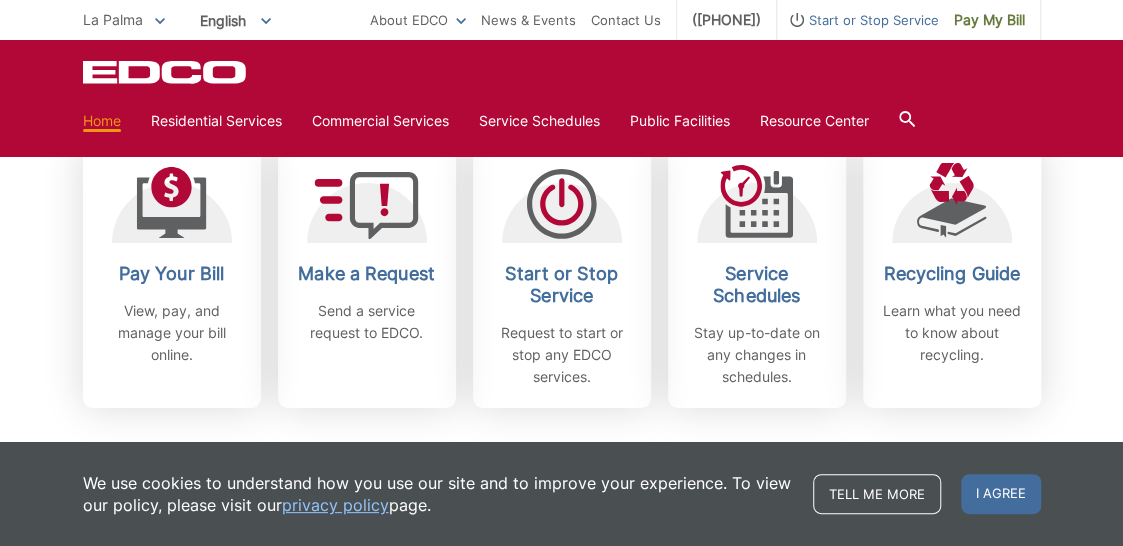 scroll, scrollTop: 600, scrollLeft: 0, axis: vertical 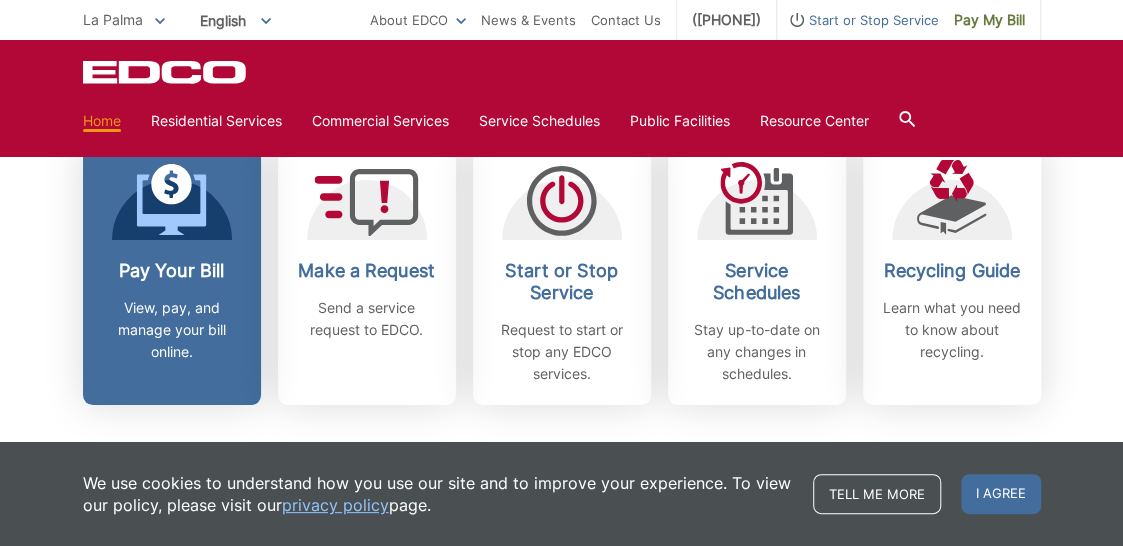 click on "View, pay, and manage your bill online." at bounding box center [172, 330] 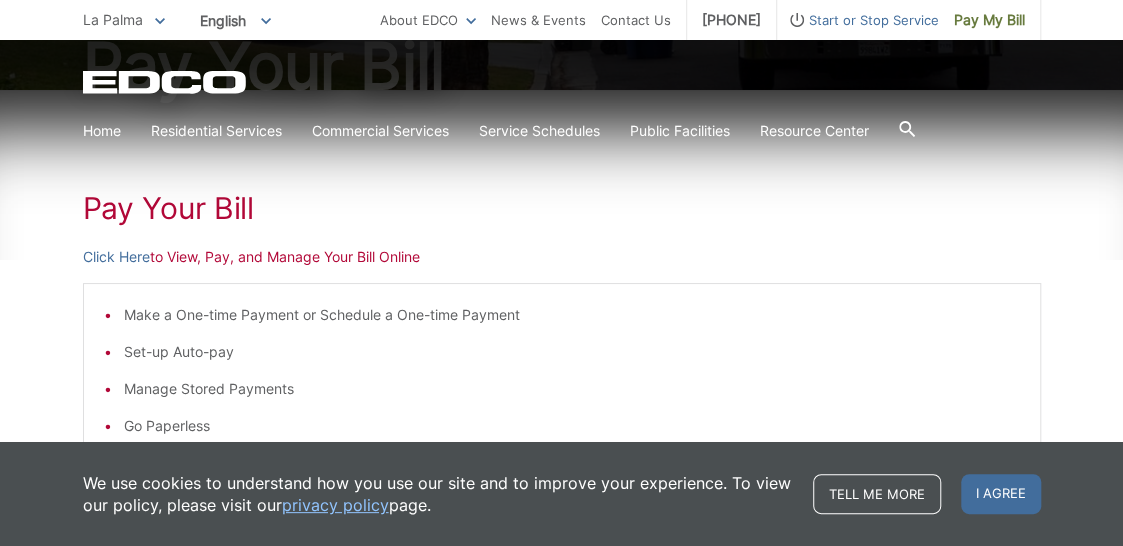 scroll, scrollTop: 200, scrollLeft: 0, axis: vertical 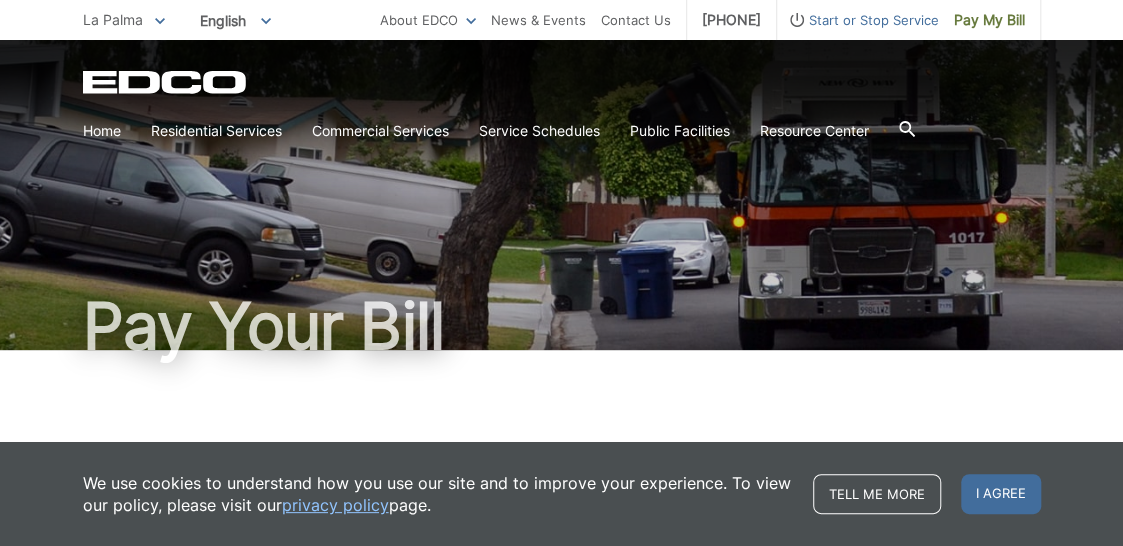 click 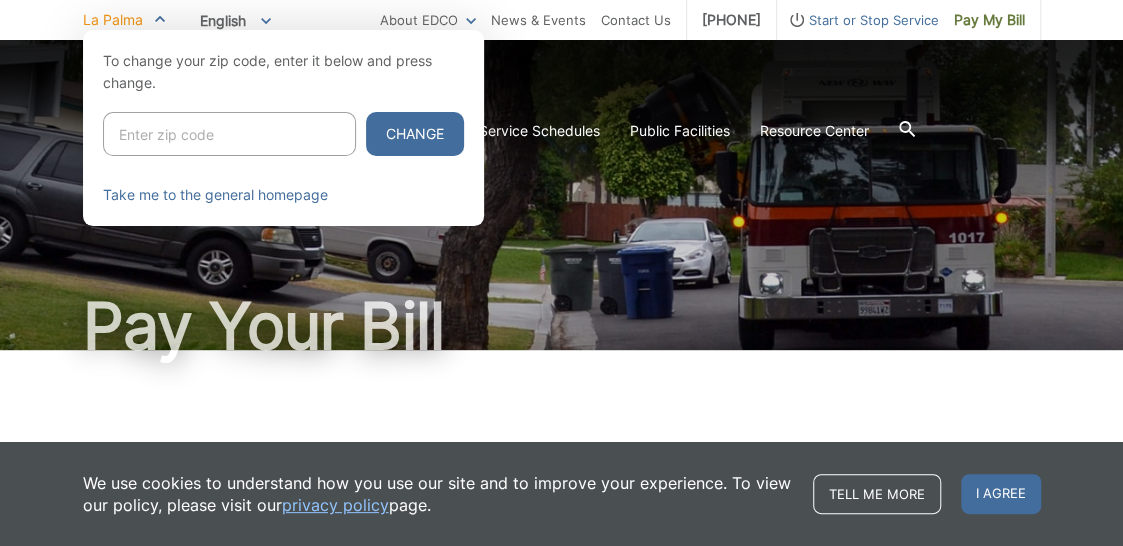 click 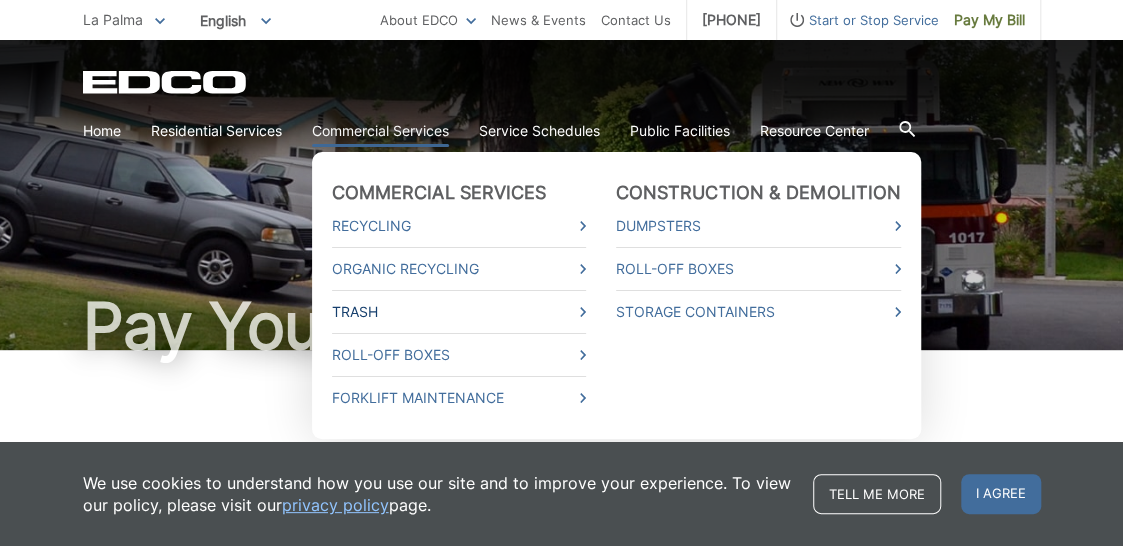 click on "Trash" at bounding box center (459, 312) 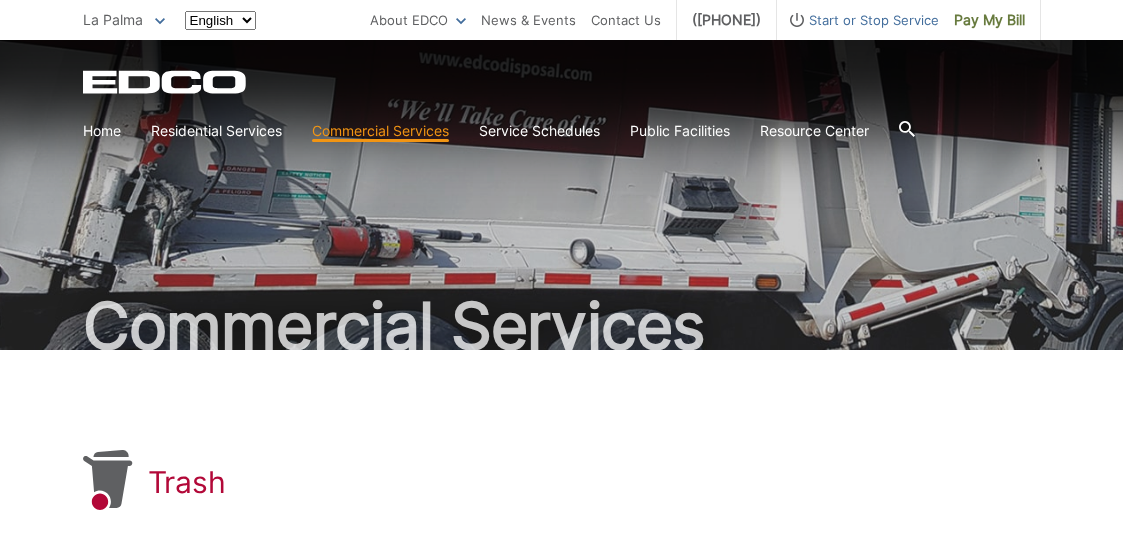 scroll, scrollTop: 0, scrollLeft: 0, axis: both 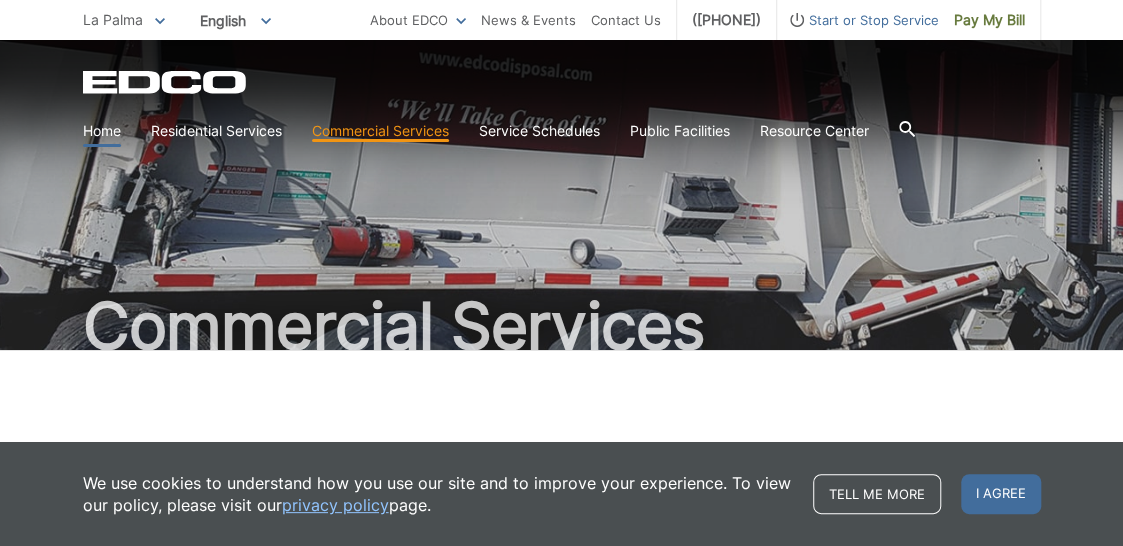 click on "Home" at bounding box center [102, 131] 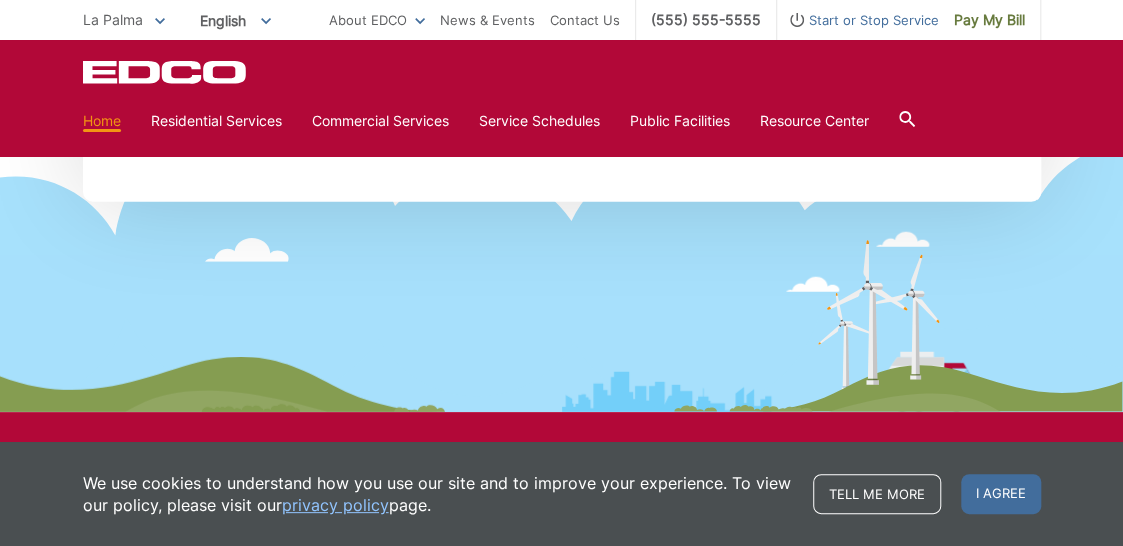 scroll, scrollTop: 2400, scrollLeft: 0, axis: vertical 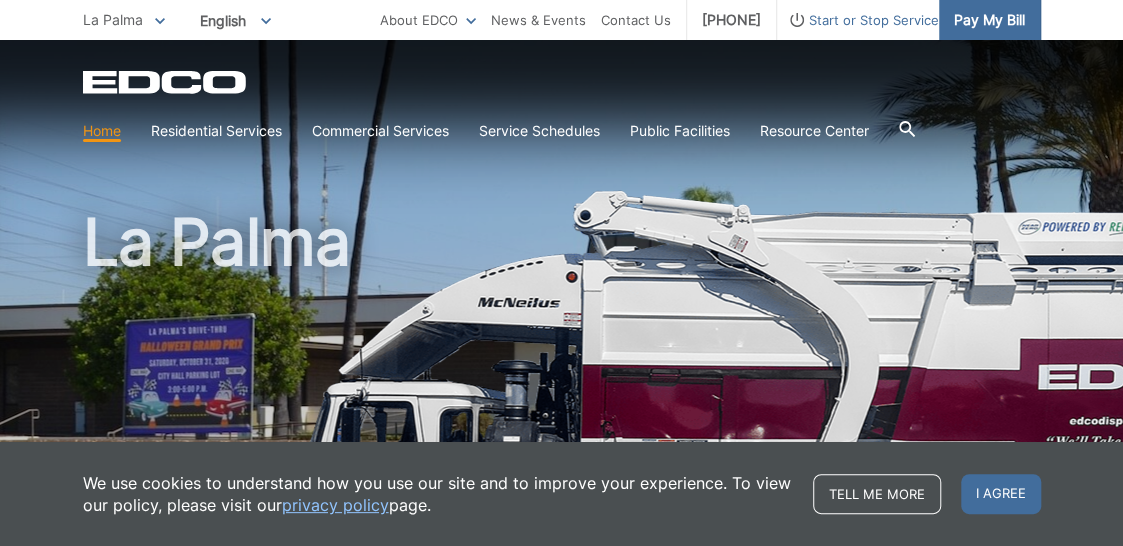 click on "Pay My Bill" at bounding box center (989, 20) 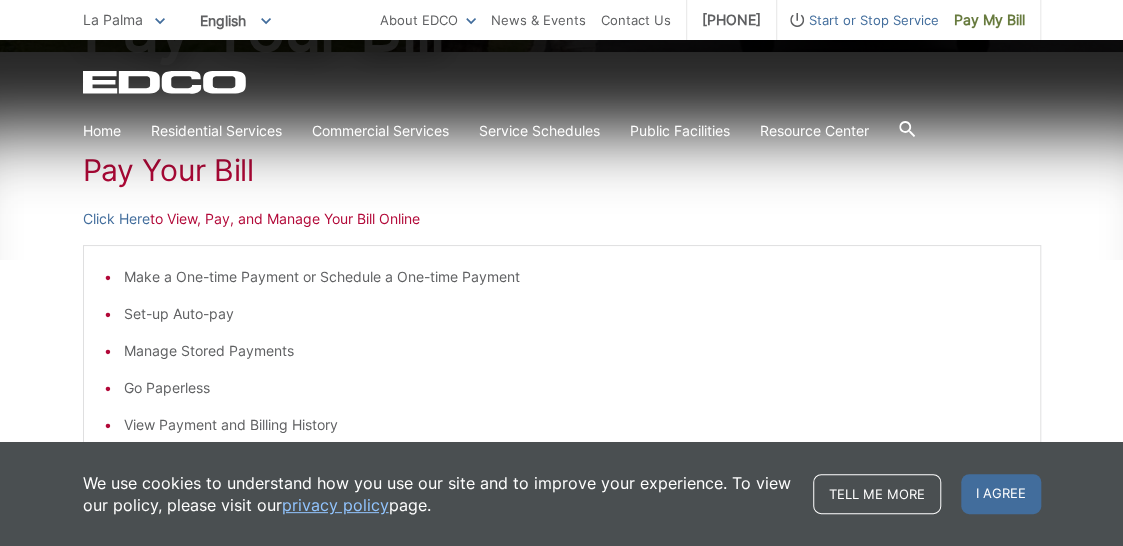 scroll, scrollTop: 300, scrollLeft: 0, axis: vertical 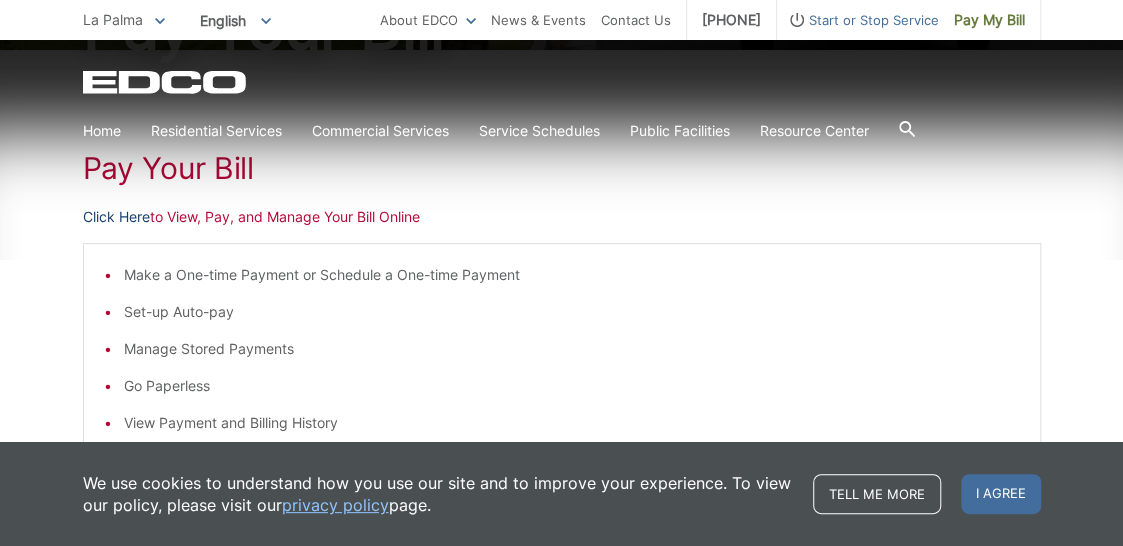 click on "Click Here" at bounding box center [116, 217] 